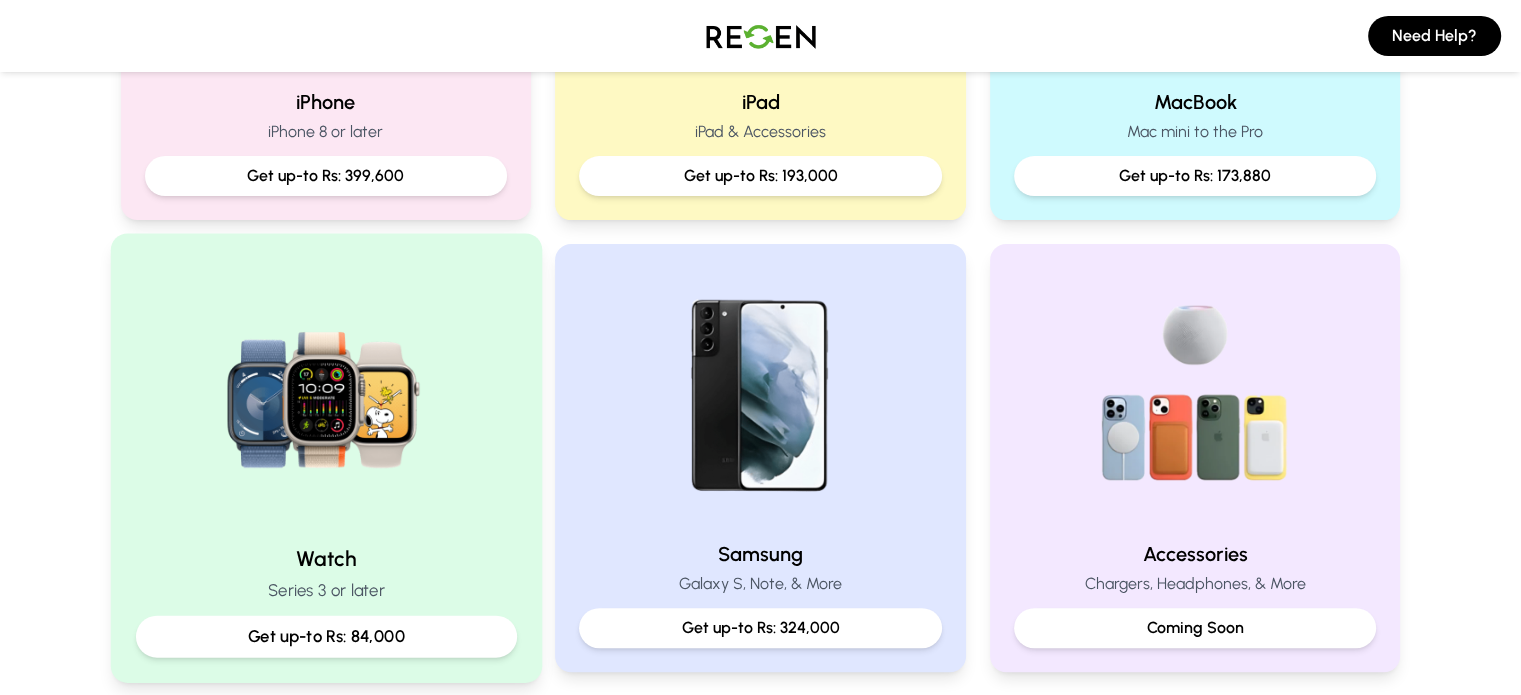 scroll, scrollTop: 698, scrollLeft: 0, axis: vertical 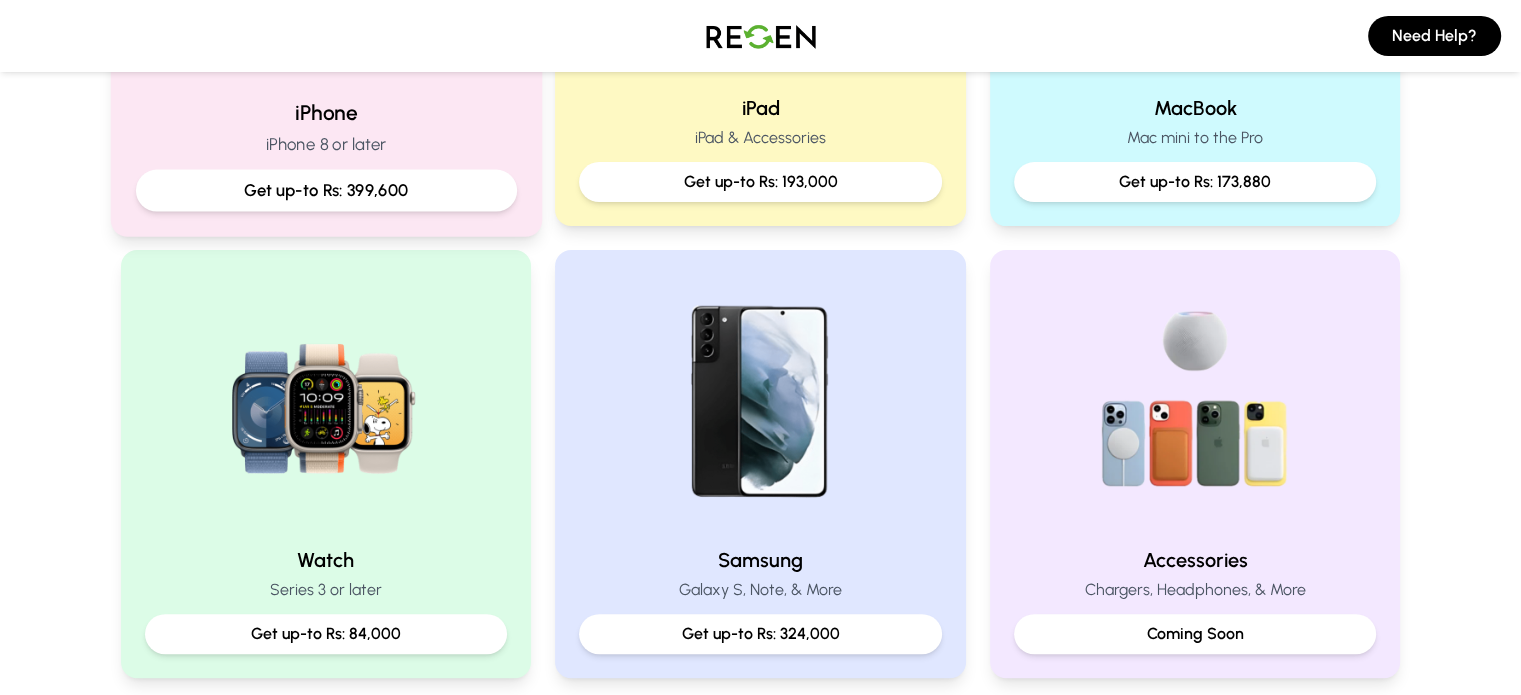 click on "iPhone" at bounding box center [325, 112] 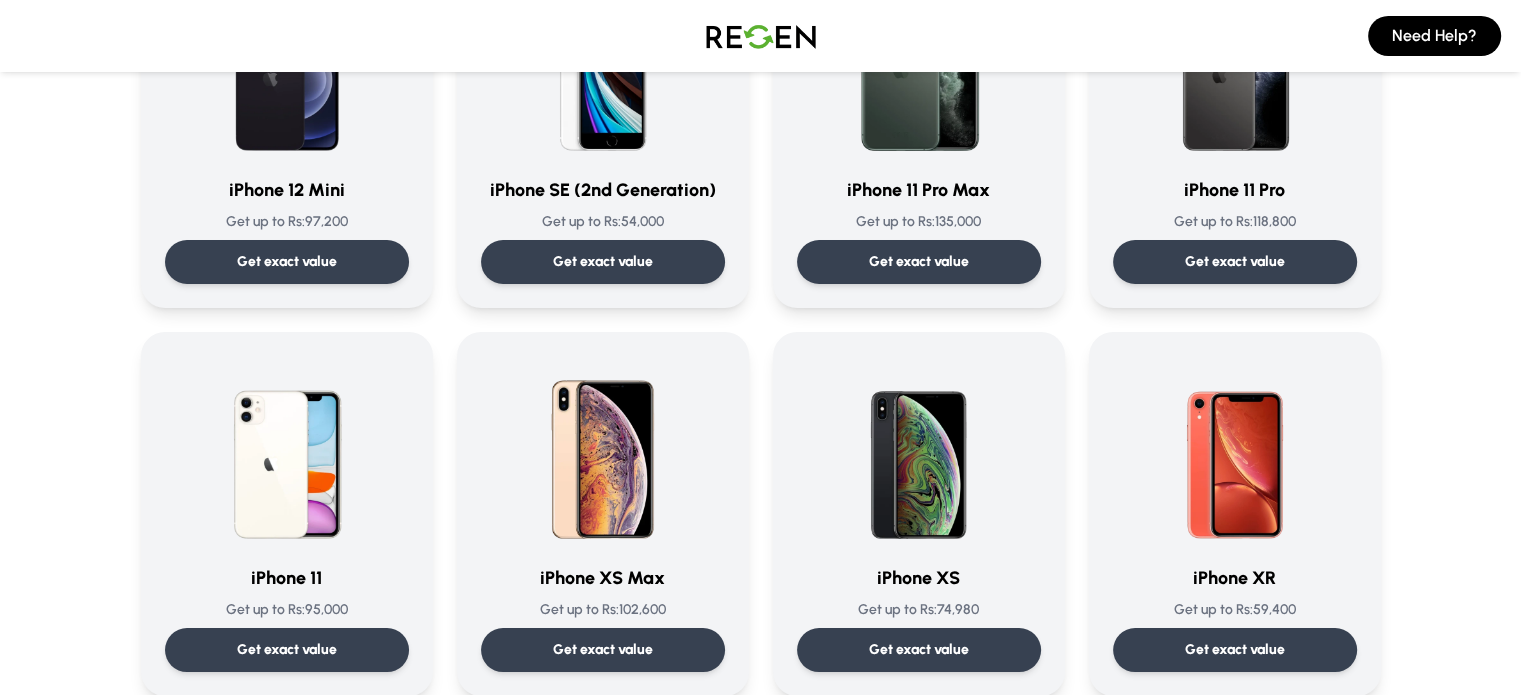 scroll, scrollTop: 1835, scrollLeft: 0, axis: vertical 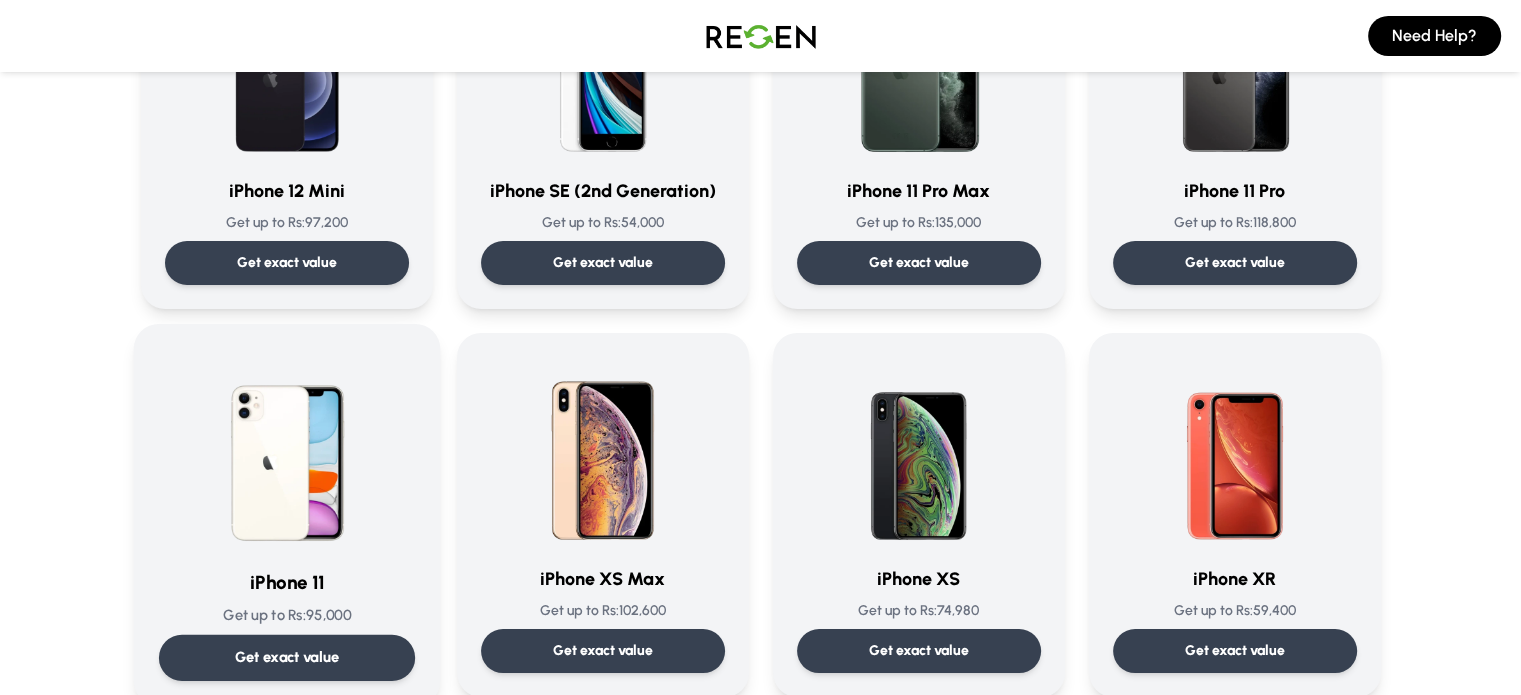 click at bounding box center (287, 450) 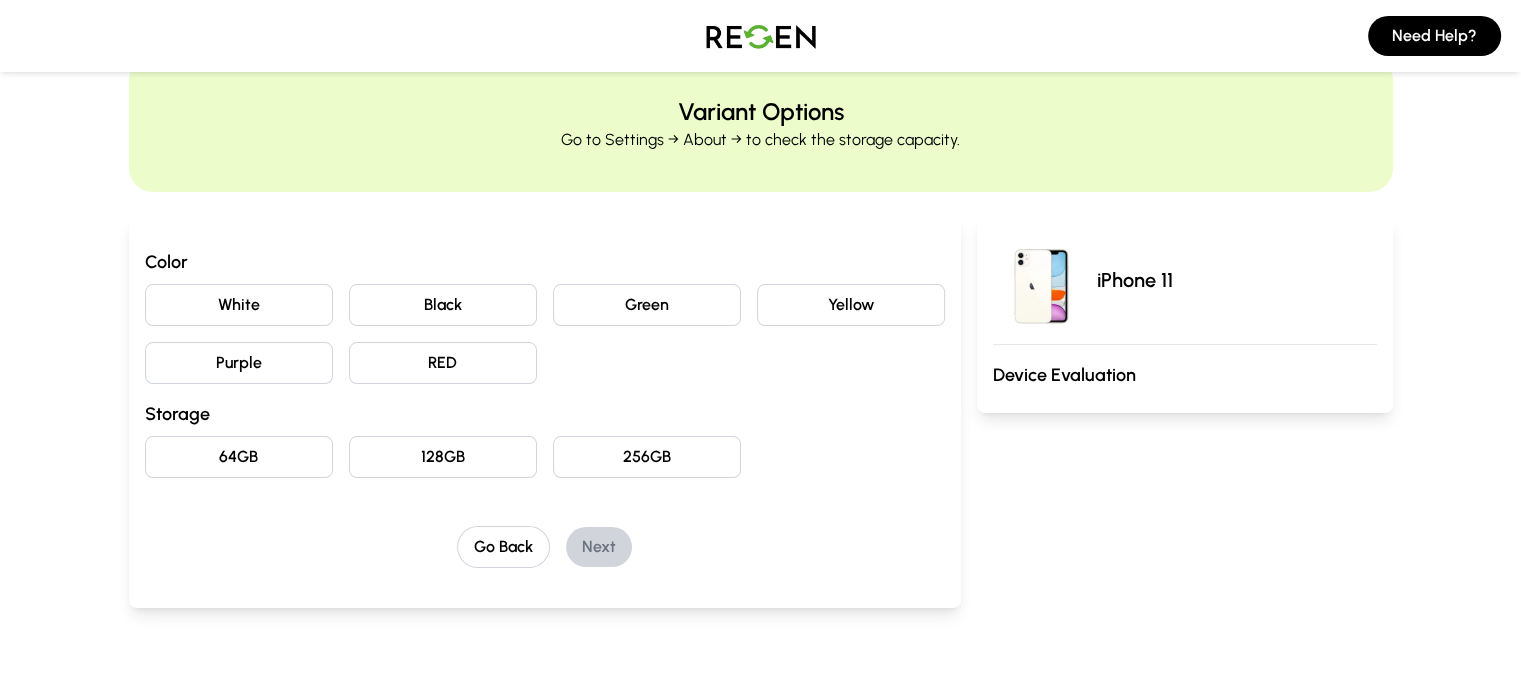 scroll, scrollTop: 64, scrollLeft: 0, axis: vertical 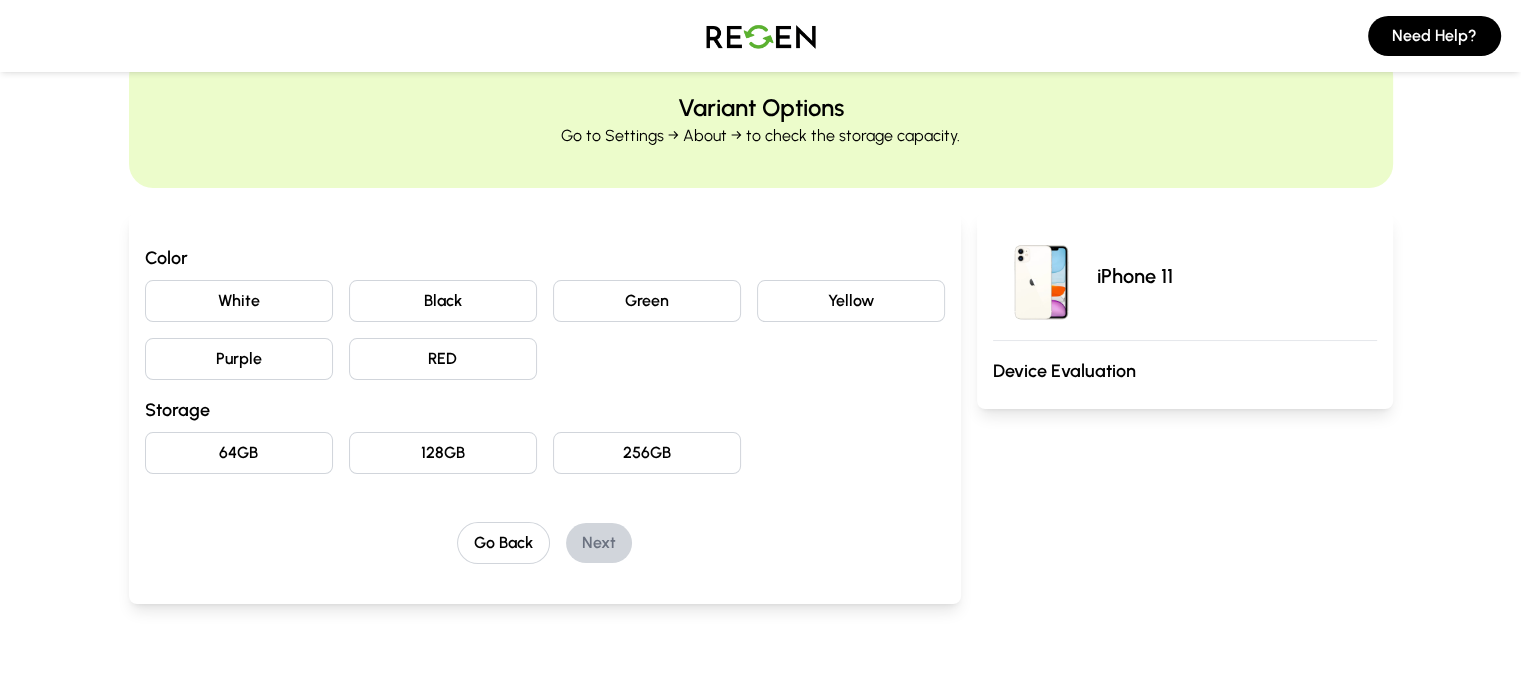 click on "Black" at bounding box center (443, 301) 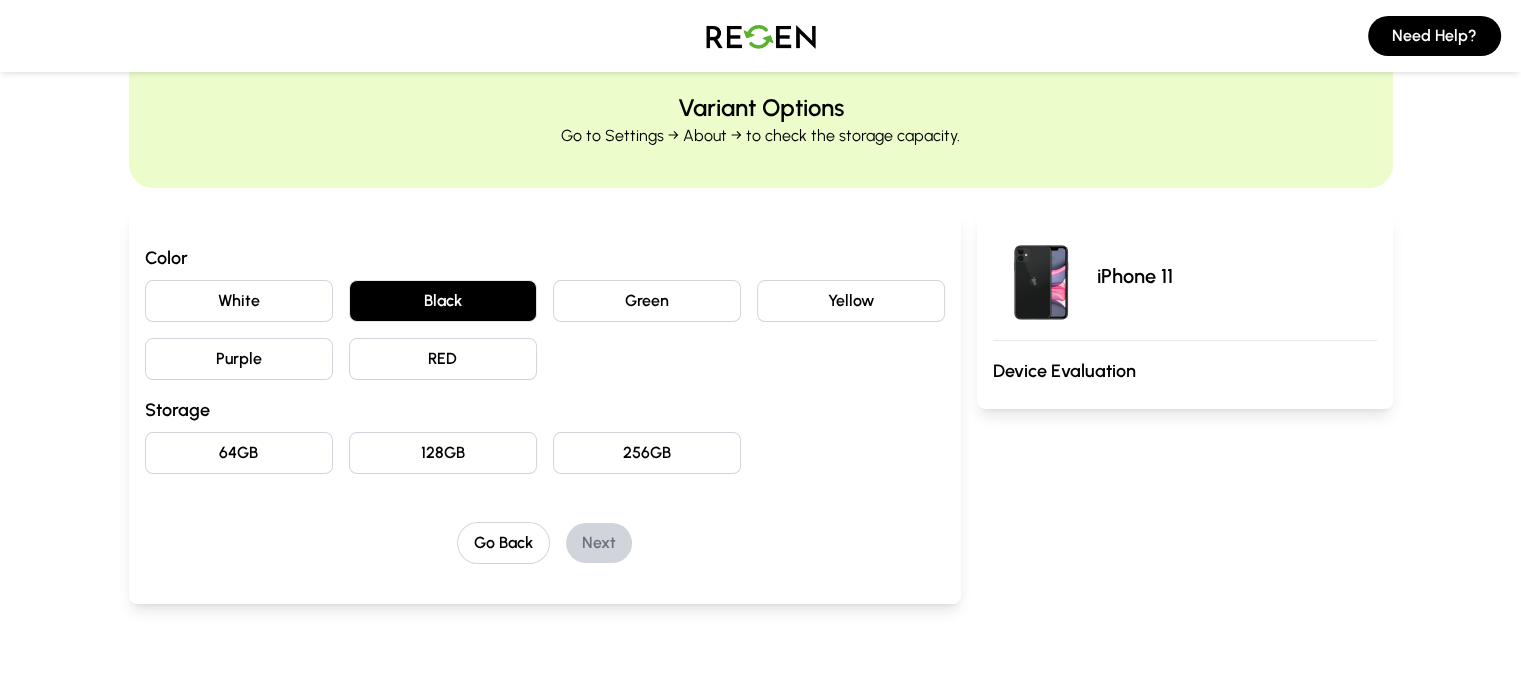 scroll, scrollTop: 126, scrollLeft: 0, axis: vertical 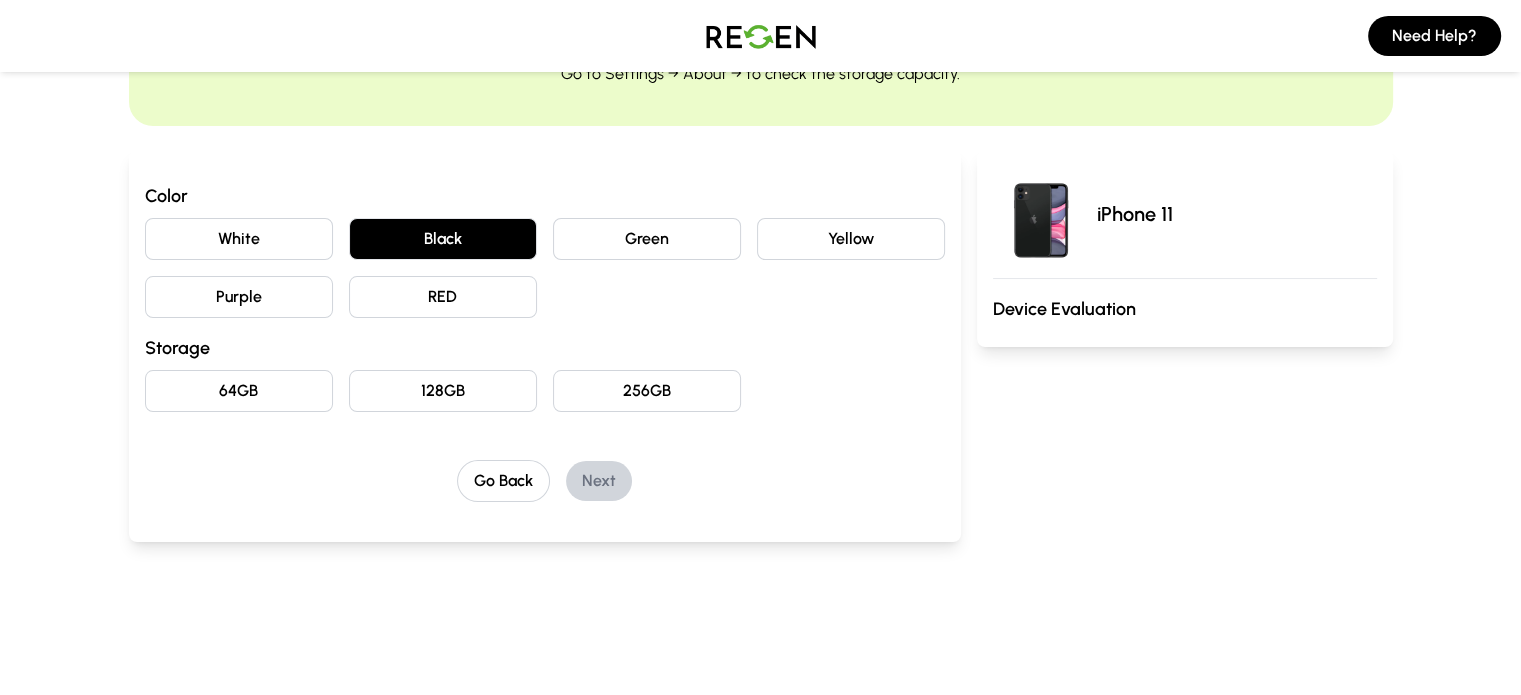 click on "128GB" at bounding box center (443, 391) 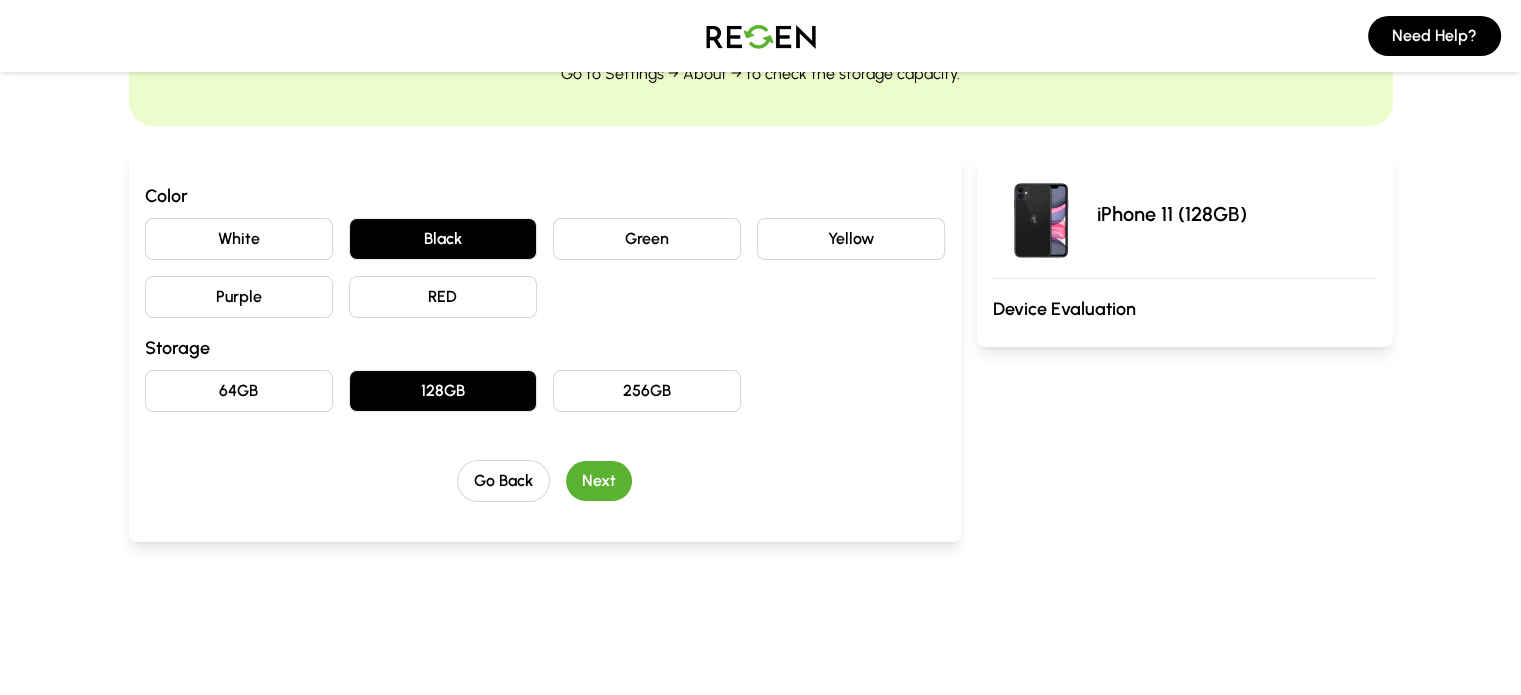 click on "Next" at bounding box center (599, 481) 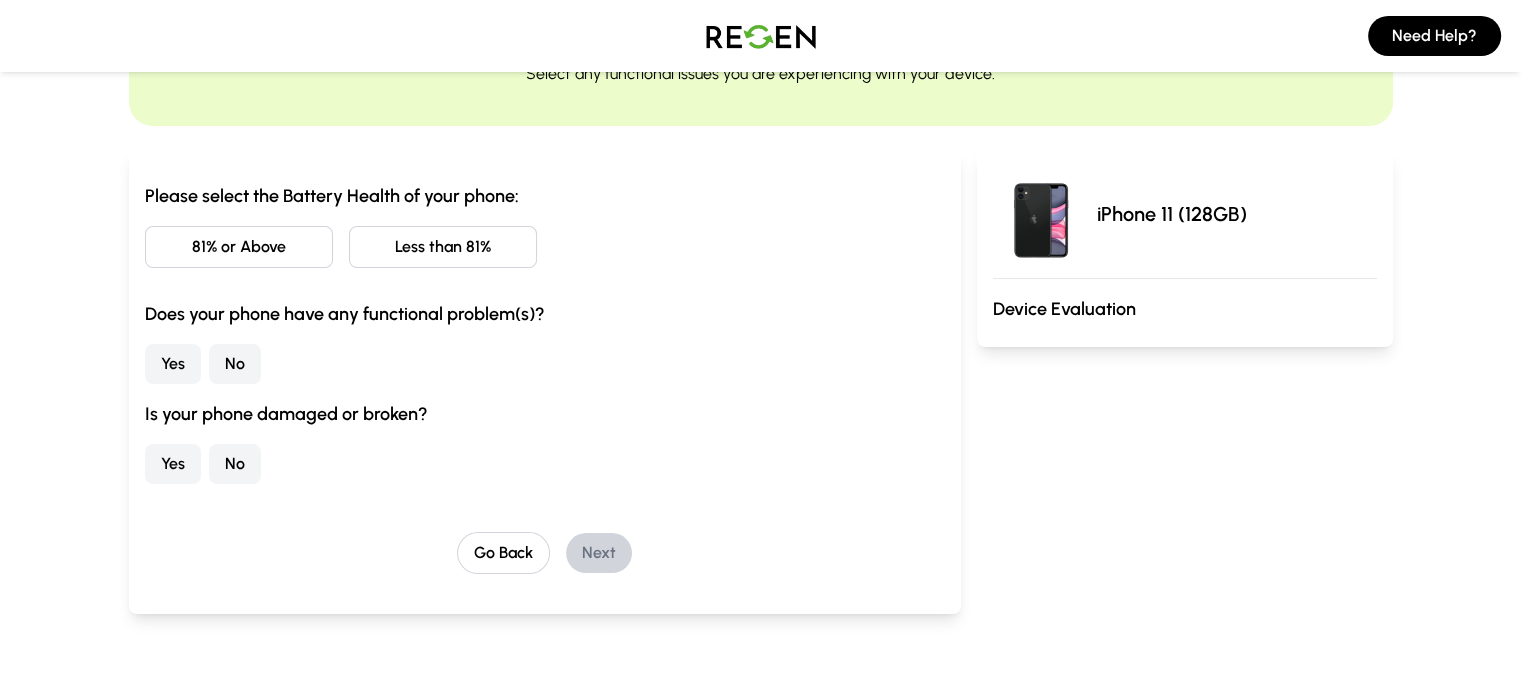 click on "Less than 81%" at bounding box center (443, 247) 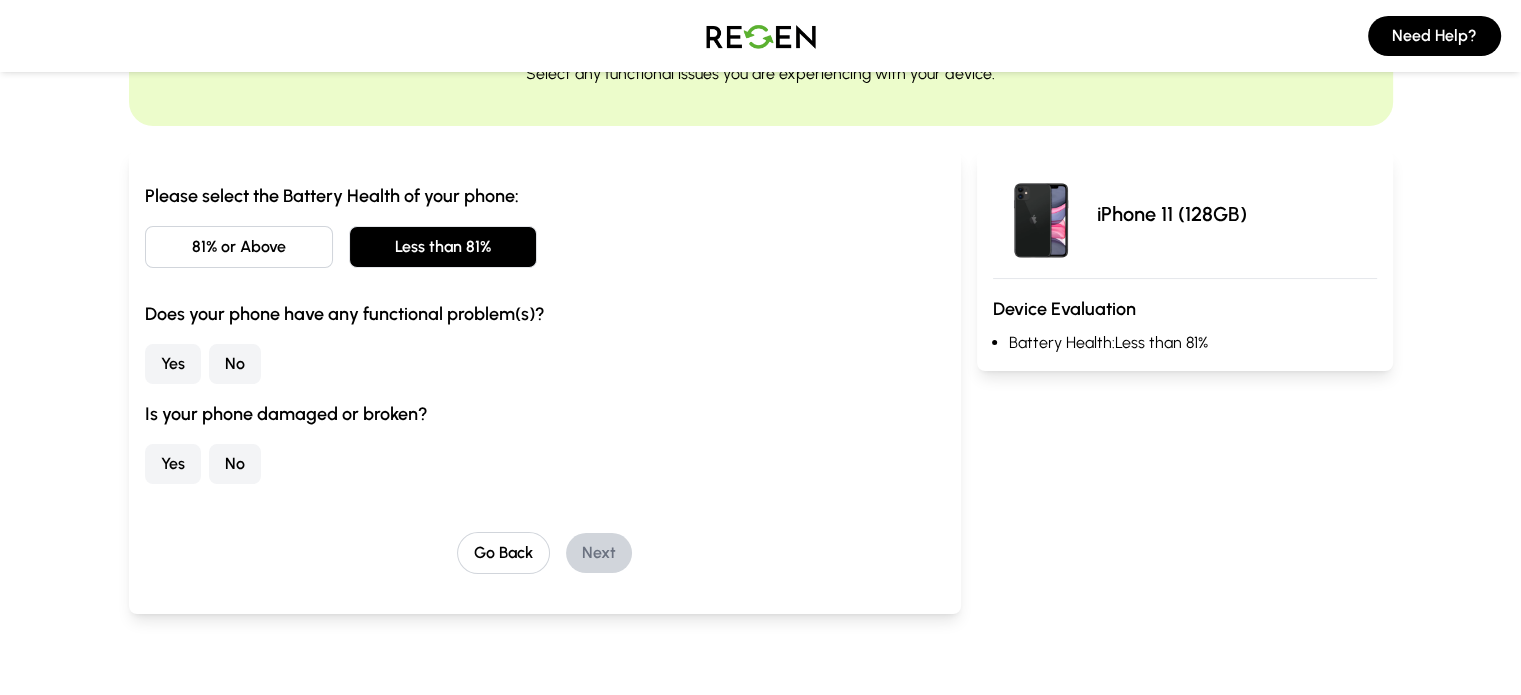 click on "No" at bounding box center (235, 364) 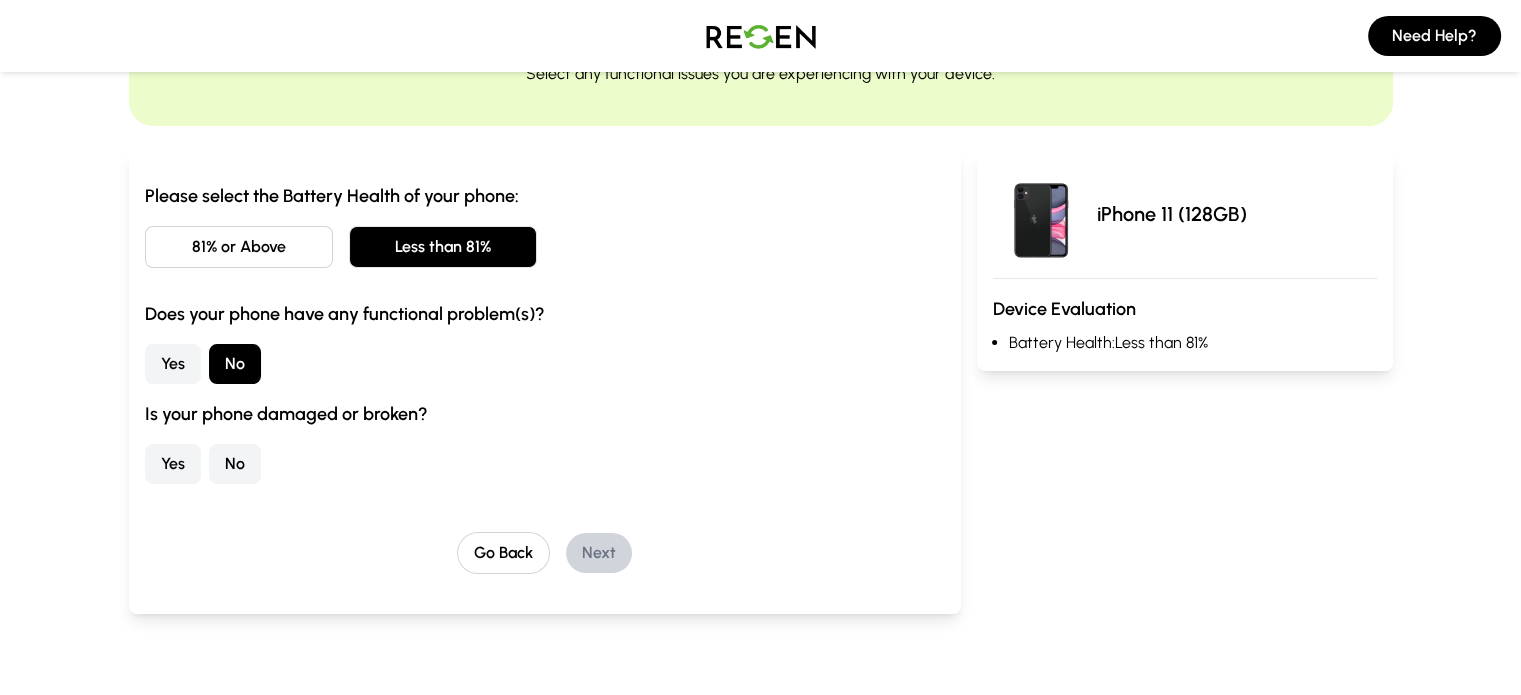 click on "No" at bounding box center [235, 464] 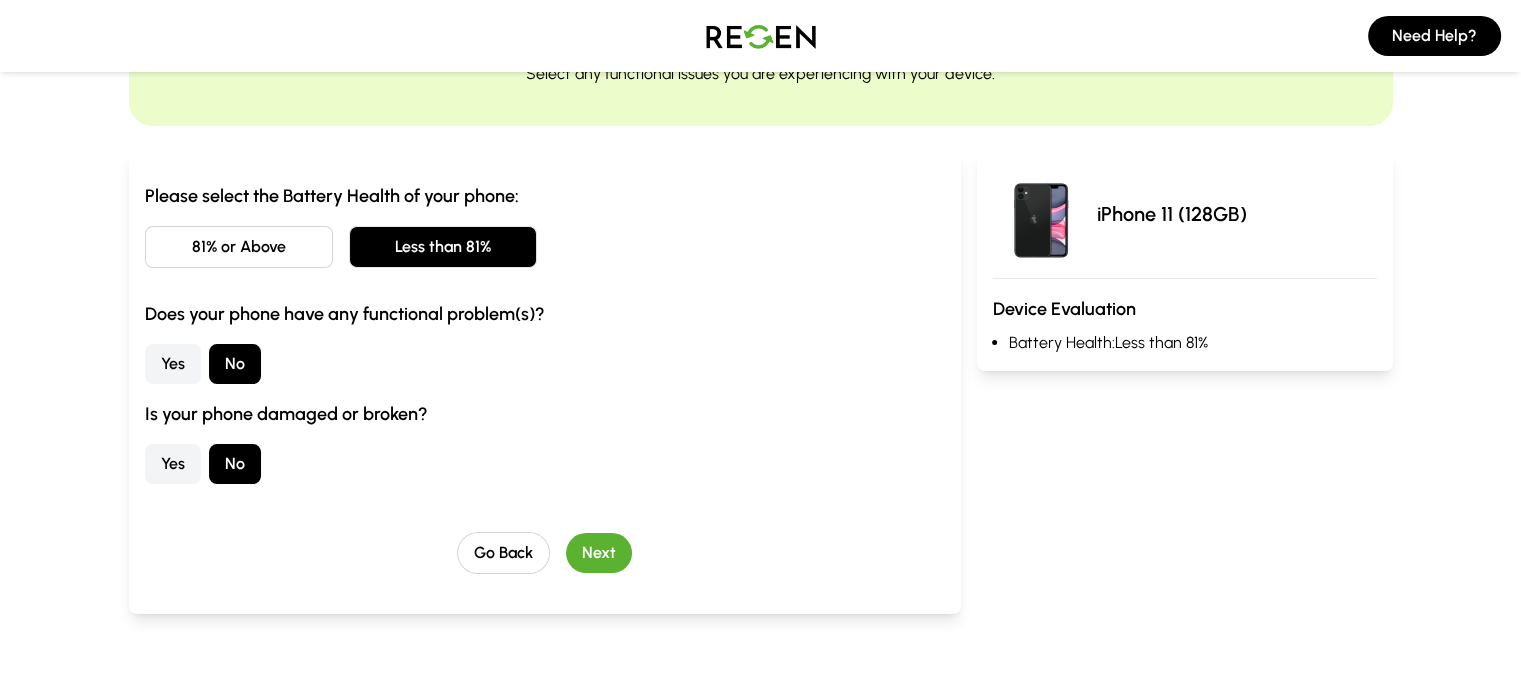 click on "Next" at bounding box center (599, 553) 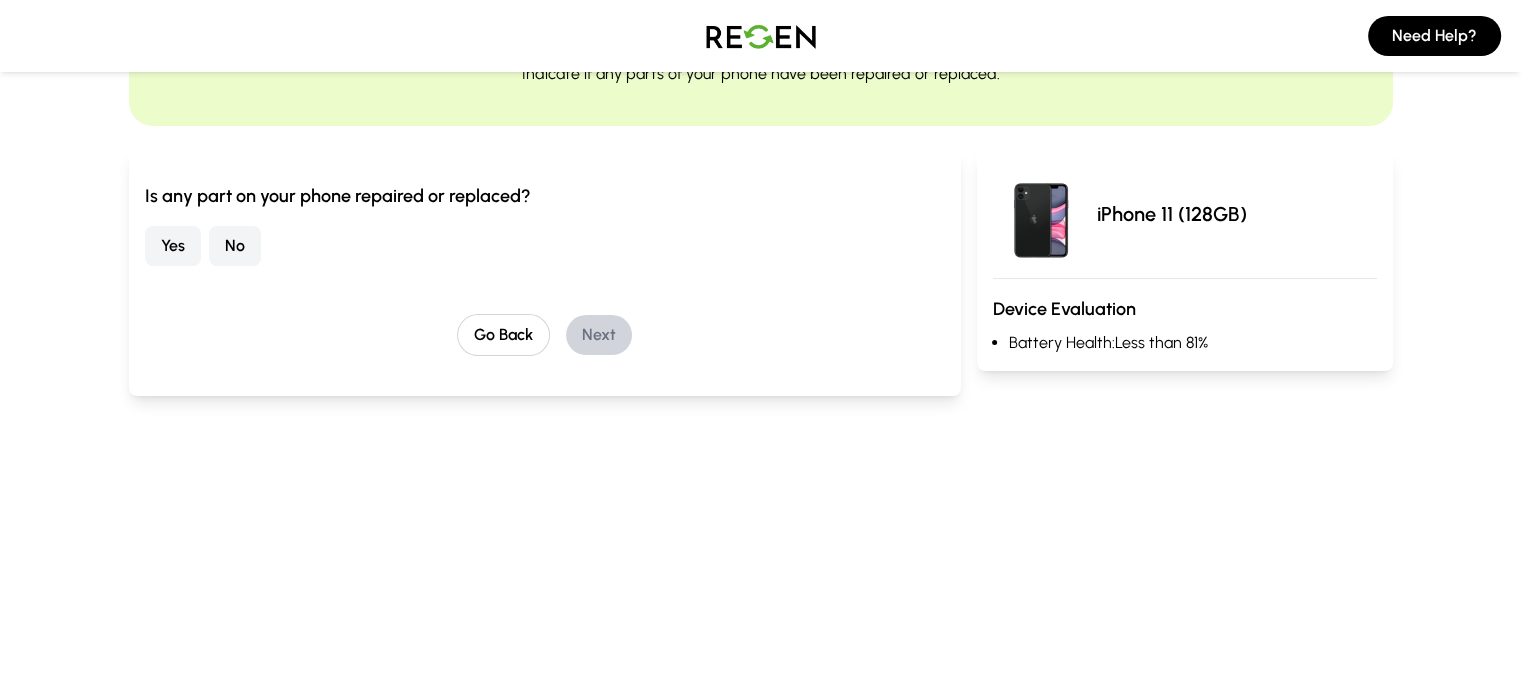 click on "No" at bounding box center [235, 246] 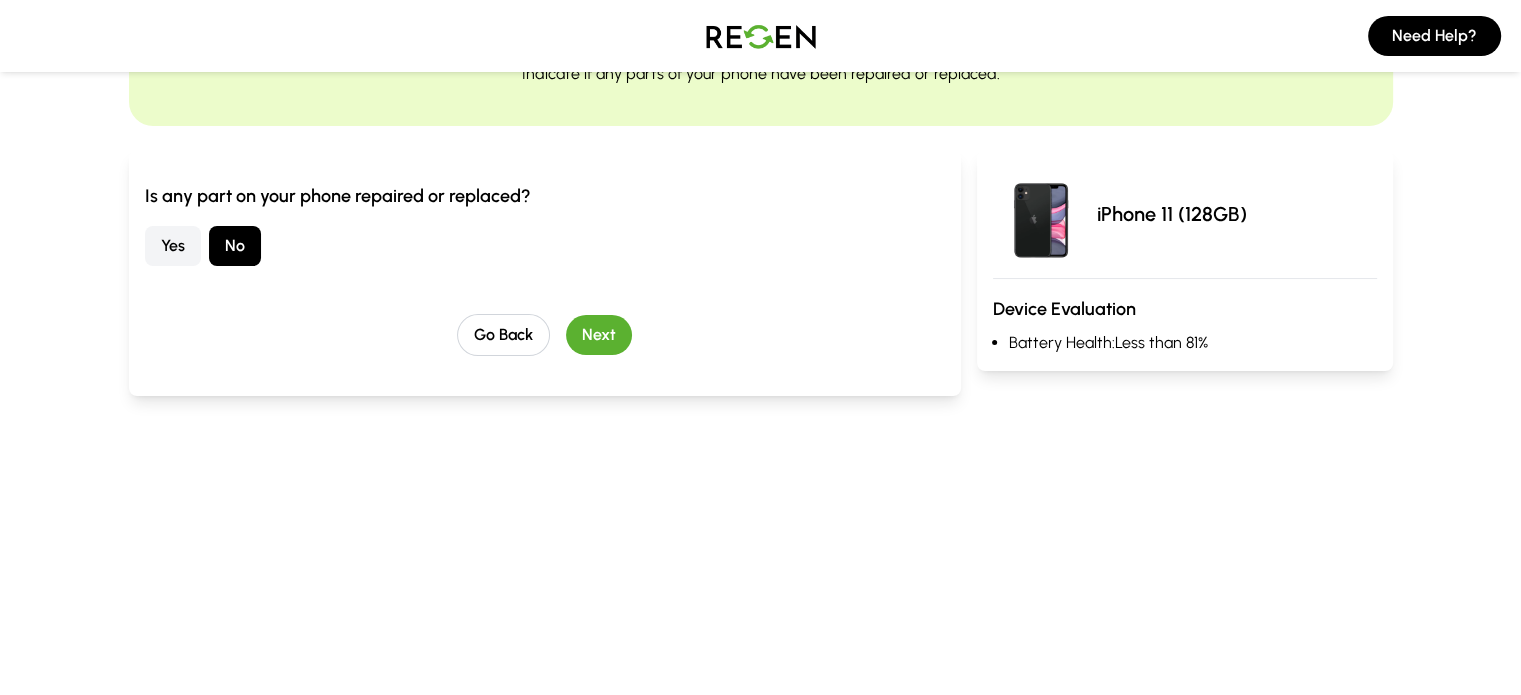 click on "Next" at bounding box center [599, 335] 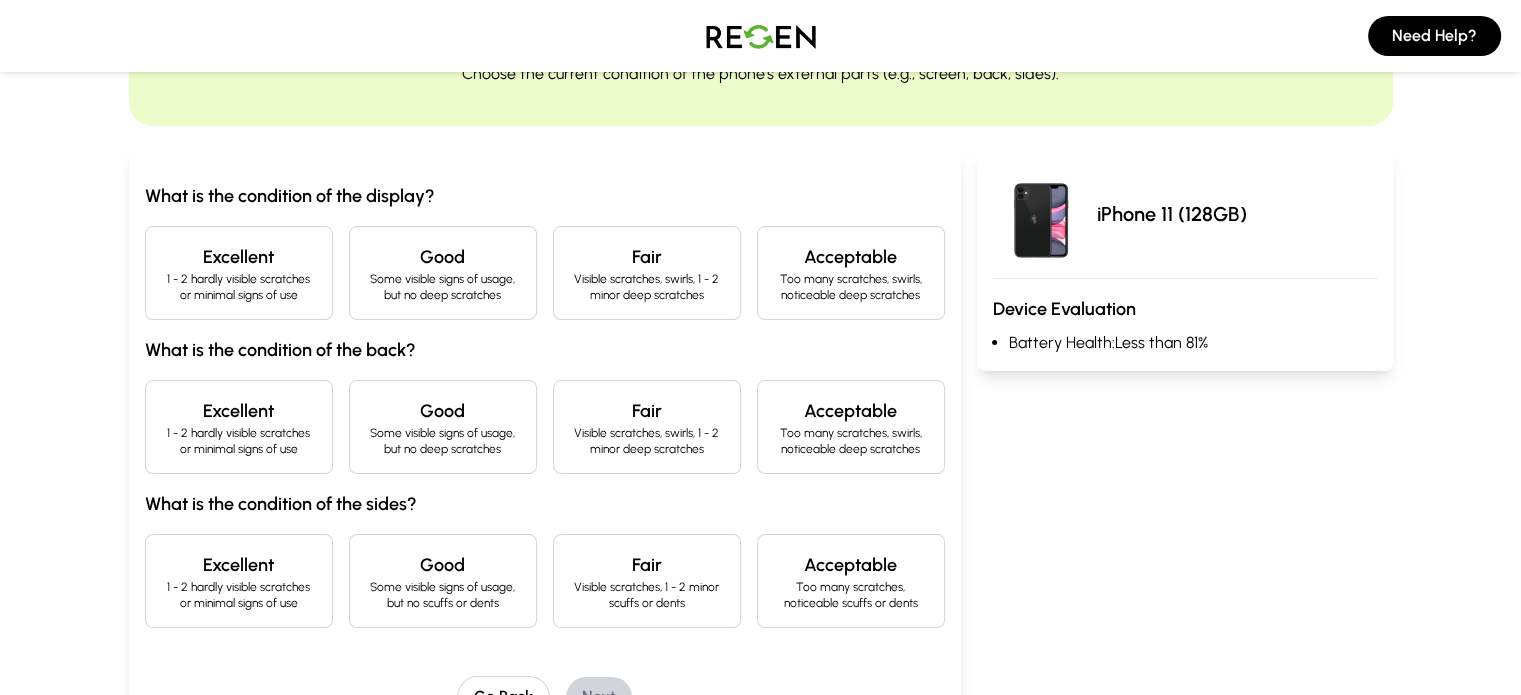 click on "Some visible signs of usage, but no deep scratches" at bounding box center (443, 287) 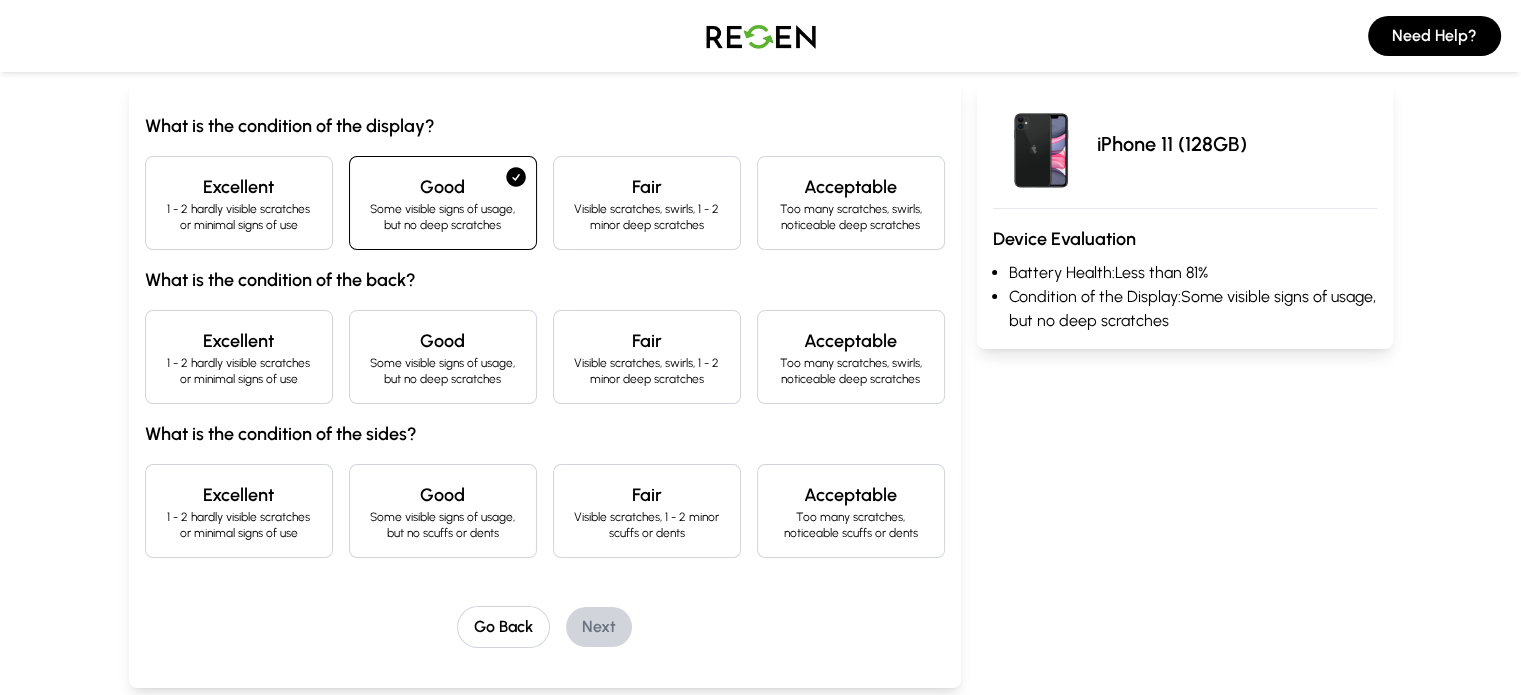 scroll, scrollTop: 198, scrollLeft: 0, axis: vertical 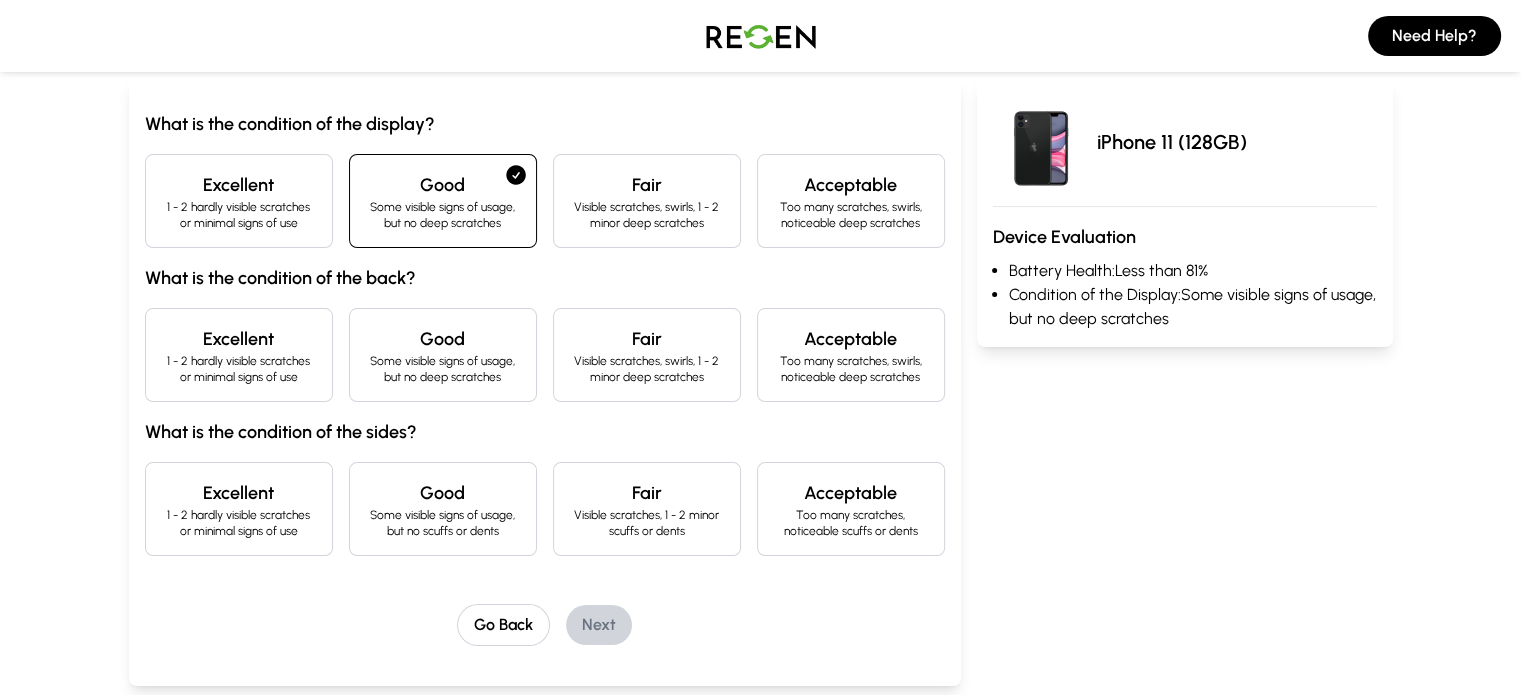click on "Excellent" at bounding box center [239, 339] 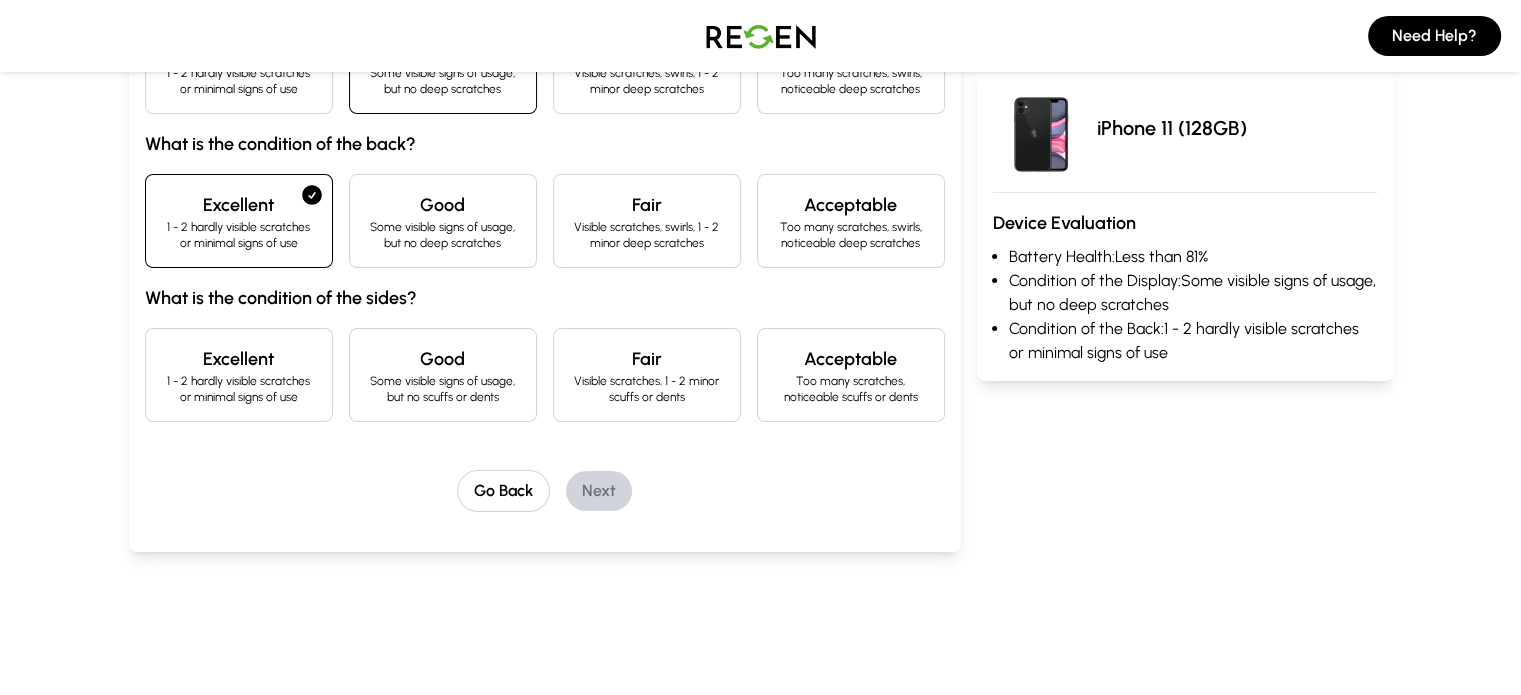 scroll, scrollTop: 332, scrollLeft: 0, axis: vertical 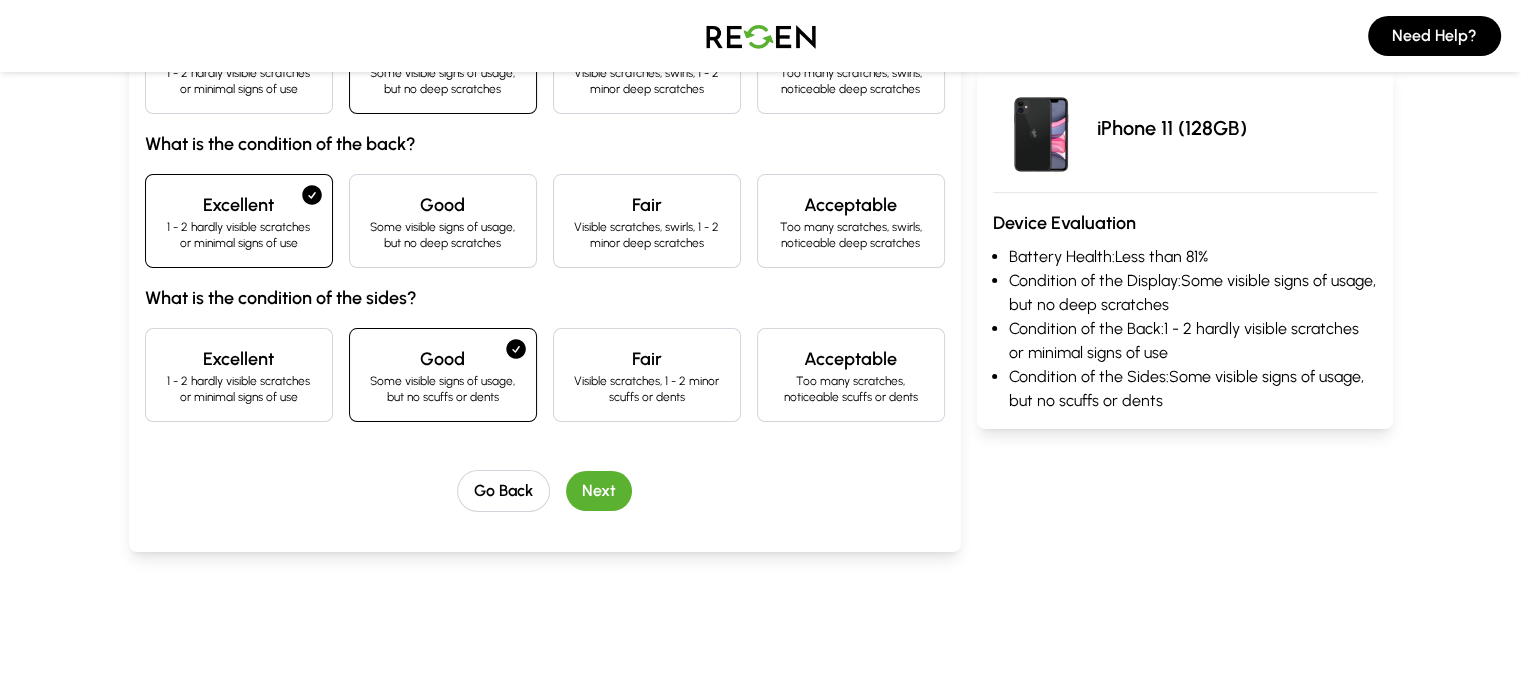 click on "Next" at bounding box center [599, 491] 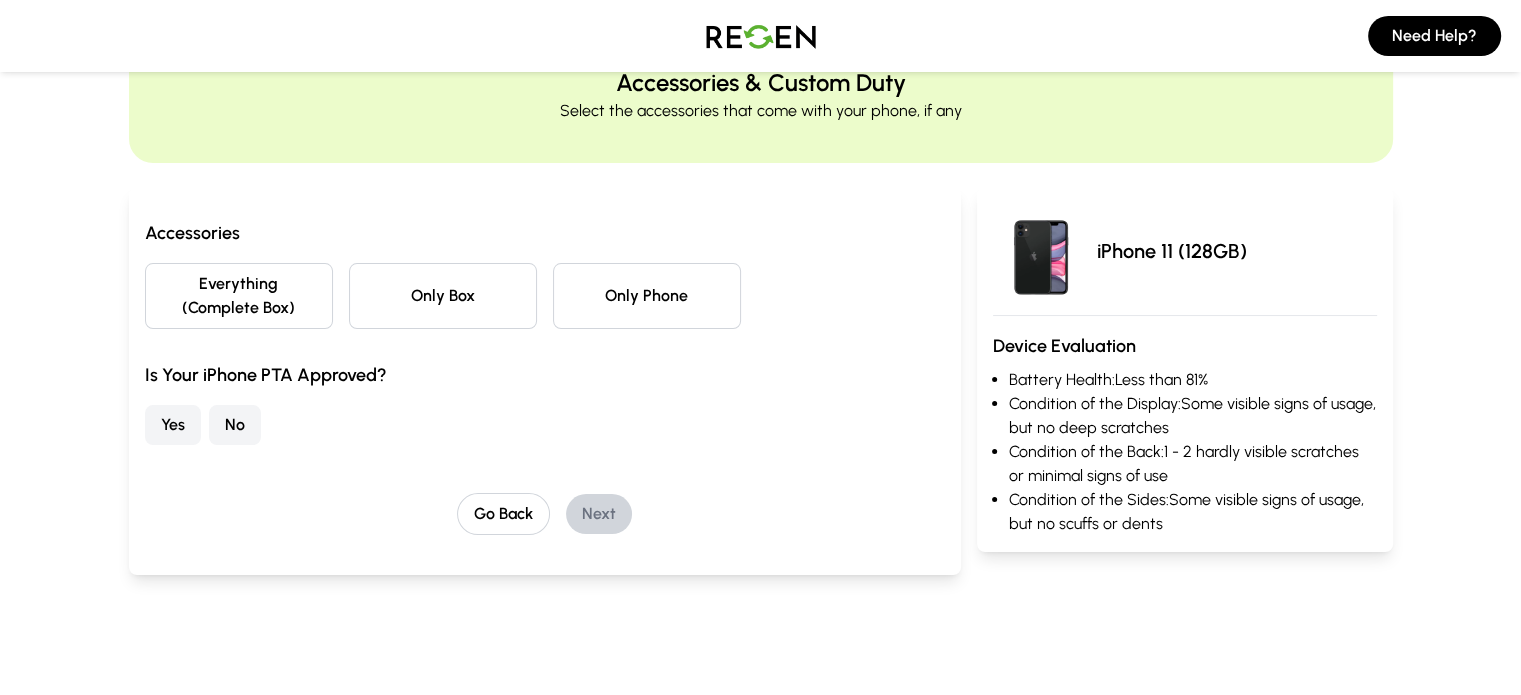 click on "Only Box" at bounding box center [443, 296] 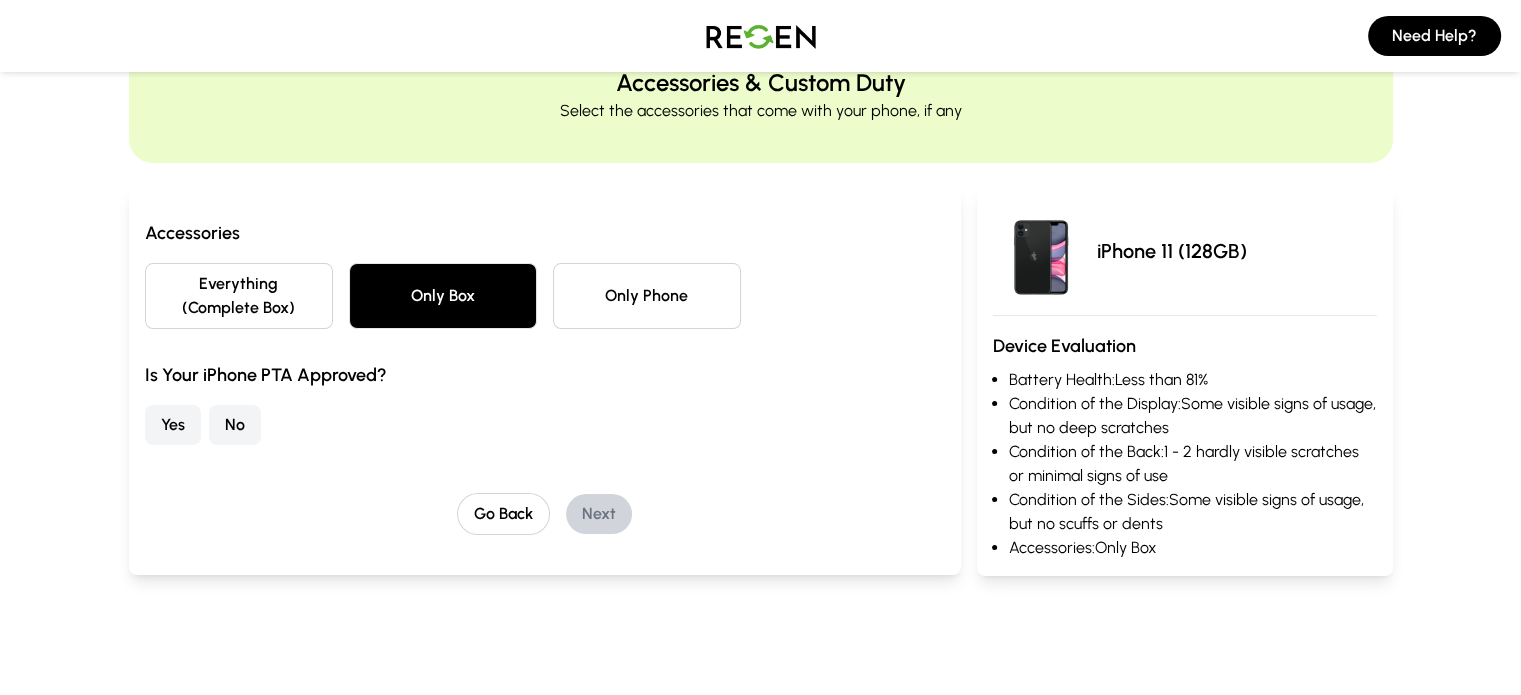 click on "Yes" at bounding box center (173, 425) 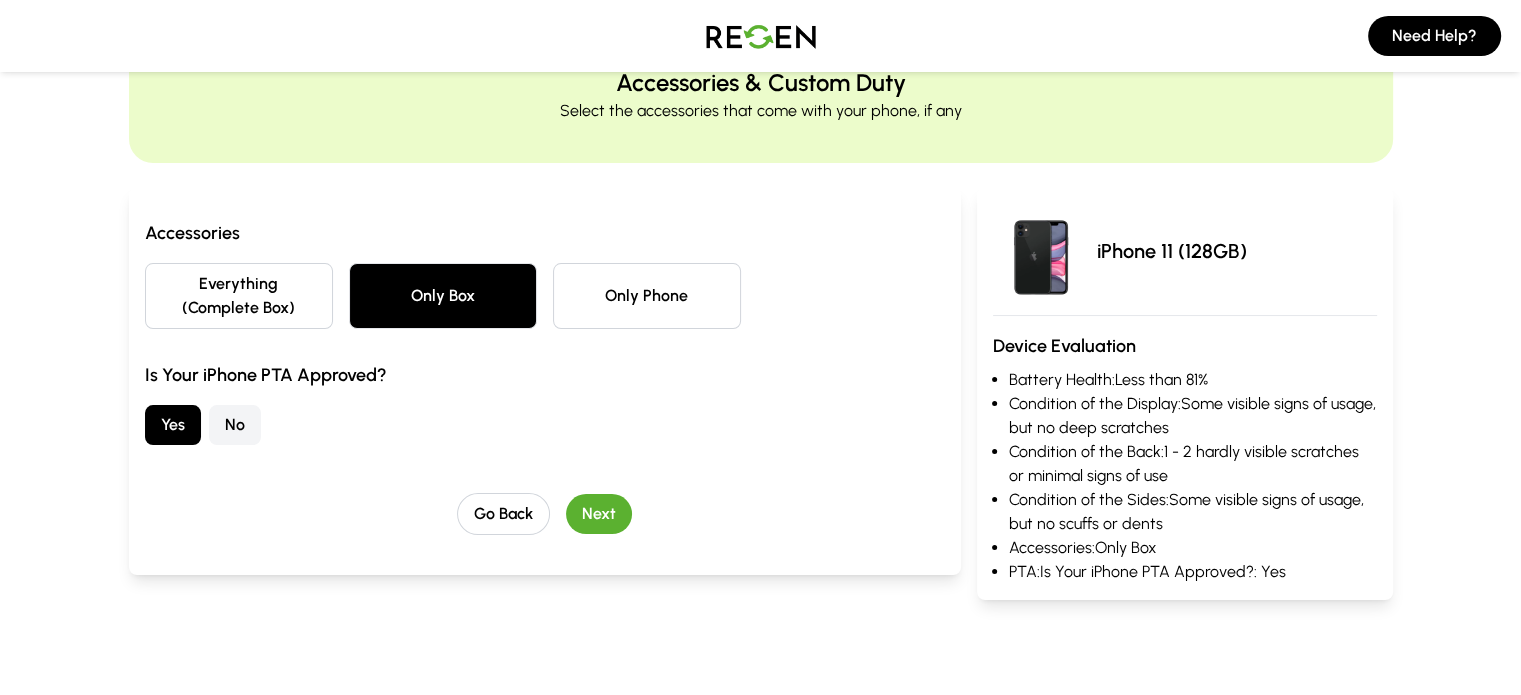 click on "Next" at bounding box center (599, 514) 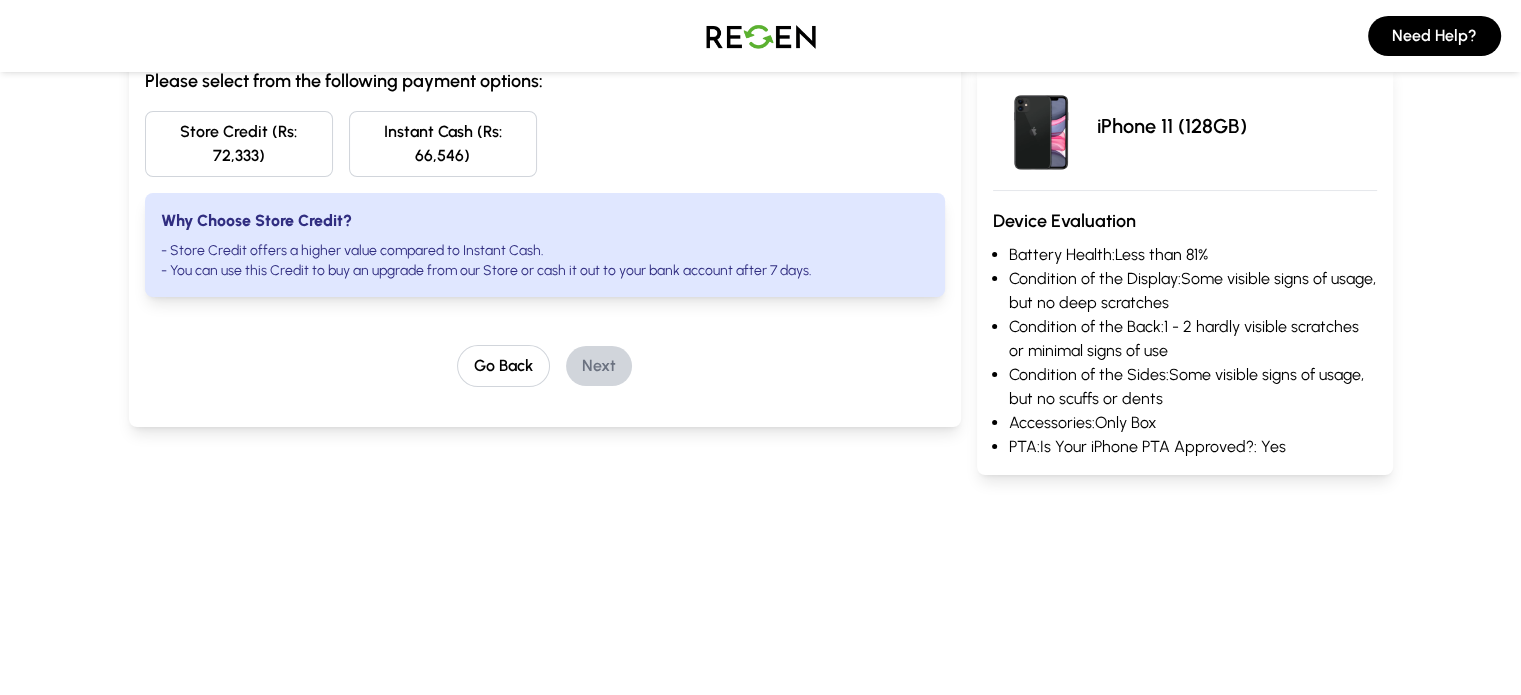 scroll, scrollTop: 24, scrollLeft: 0, axis: vertical 